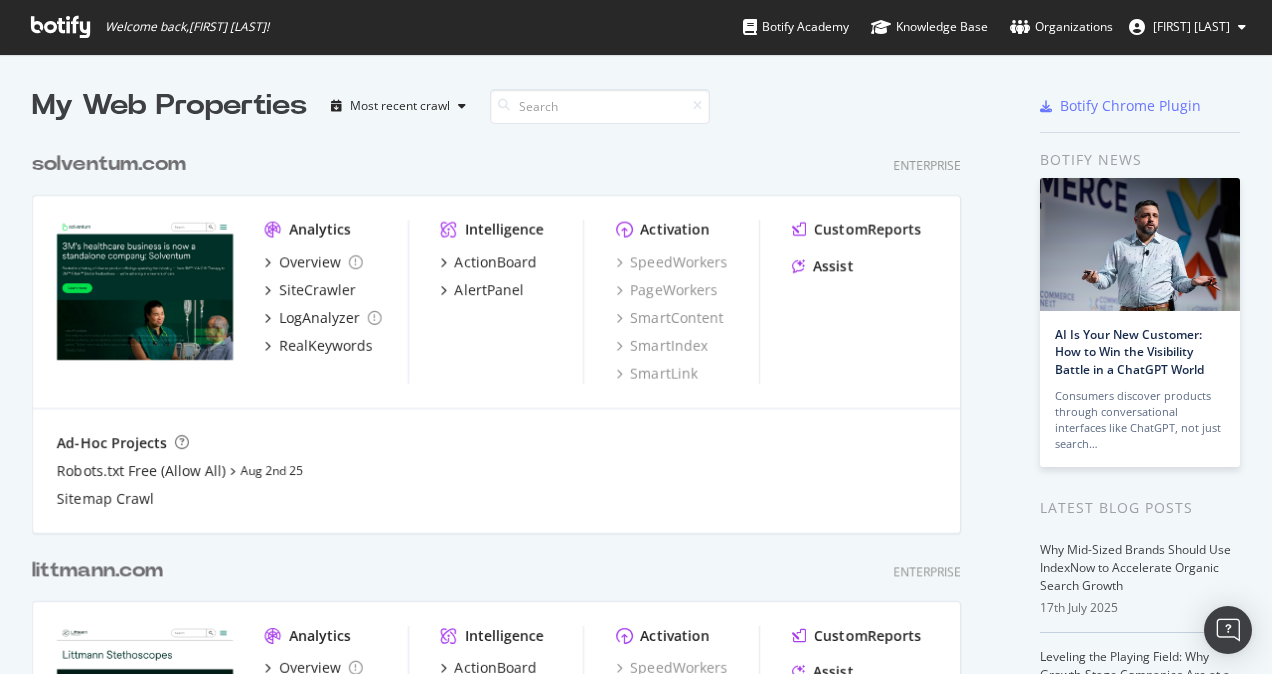 scroll, scrollTop: 0, scrollLeft: 0, axis: both 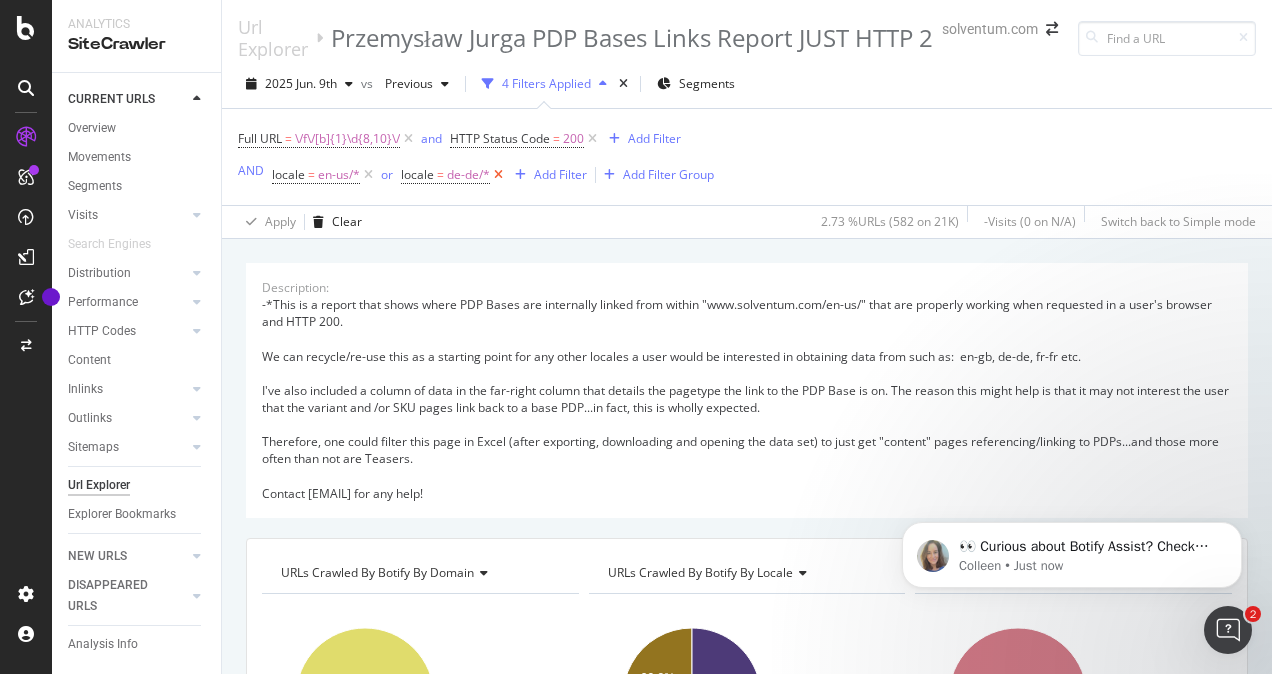 click at bounding box center (498, 175) 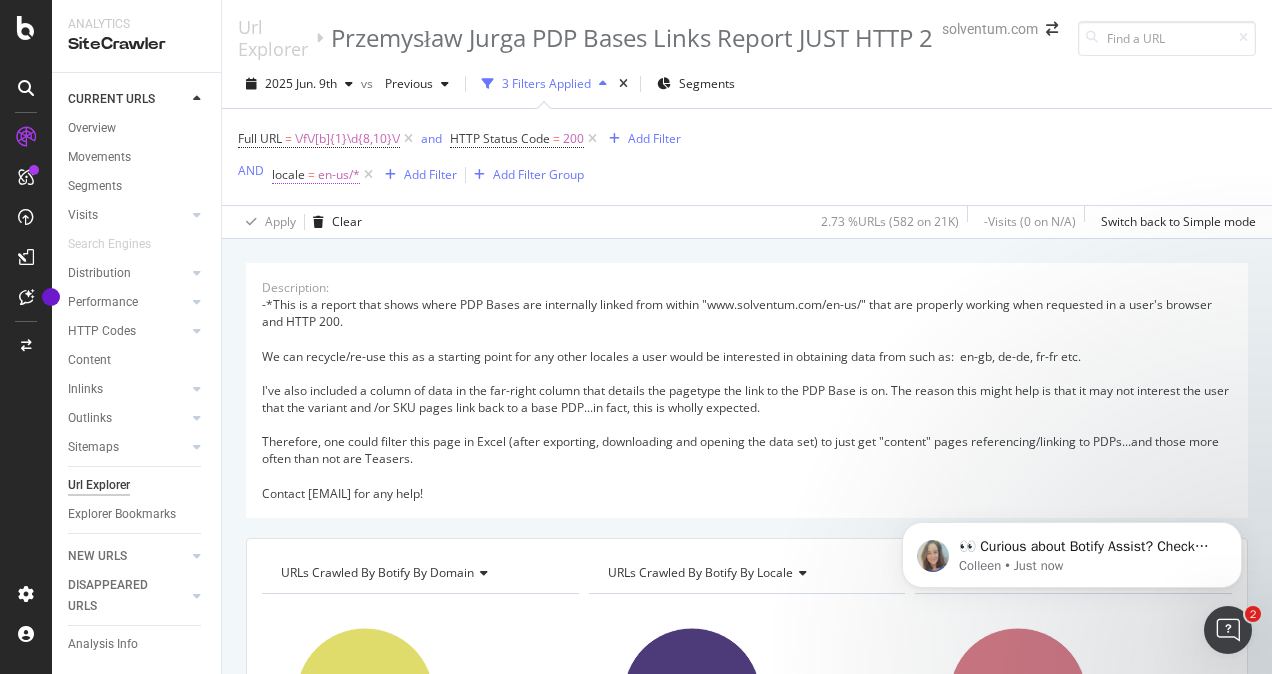 click on "en-us/*" at bounding box center [339, 175] 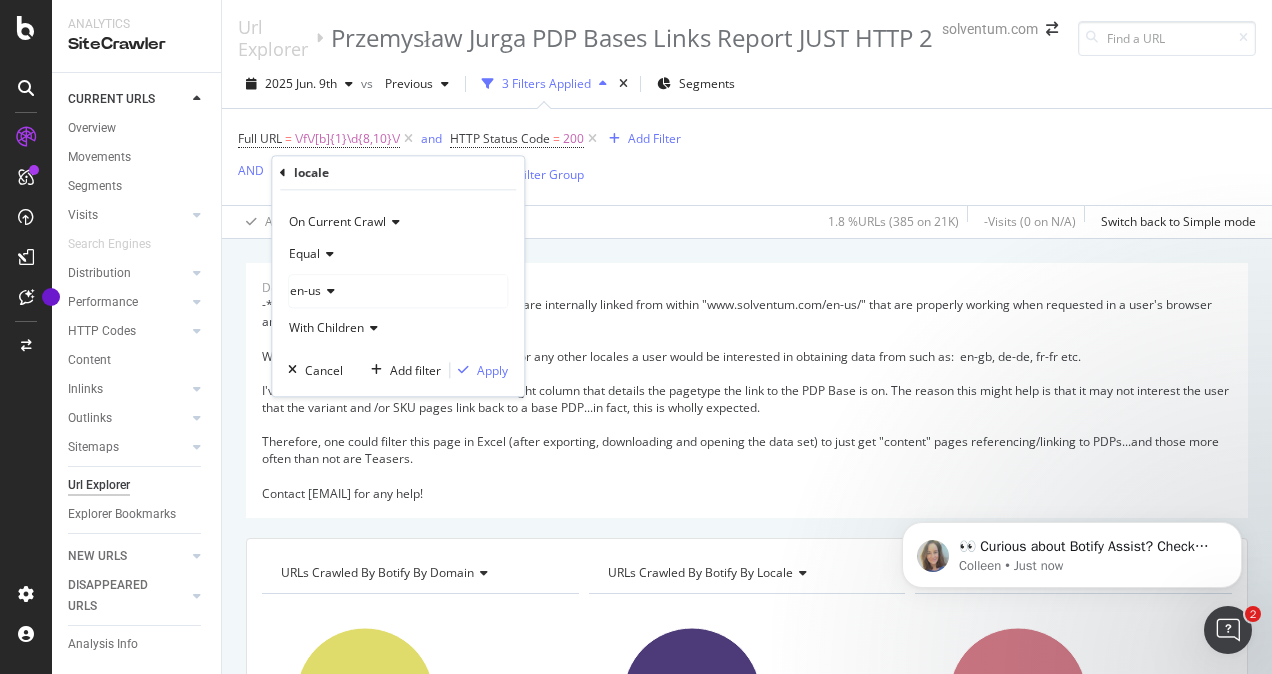 click on "en-us" at bounding box center (398, 291) 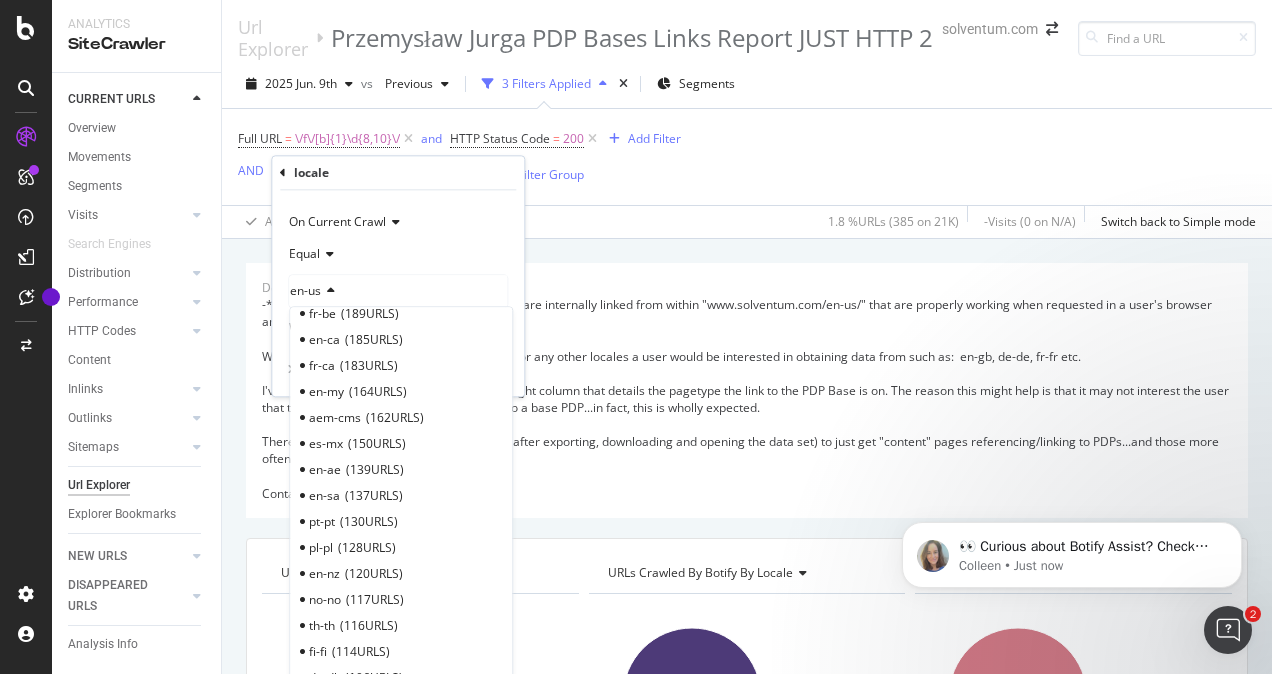 scroll, scrollTop: 717, scrollLeft: 0, axis: vertical 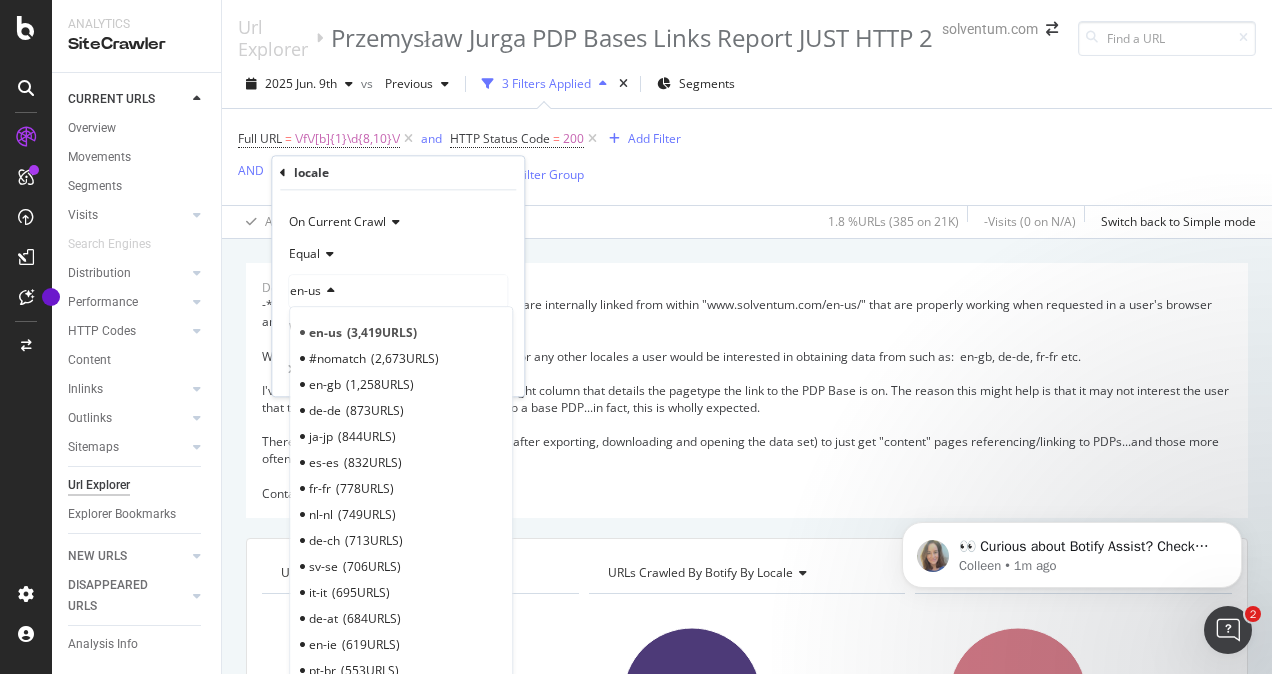 click at bounding box center (328, 291) 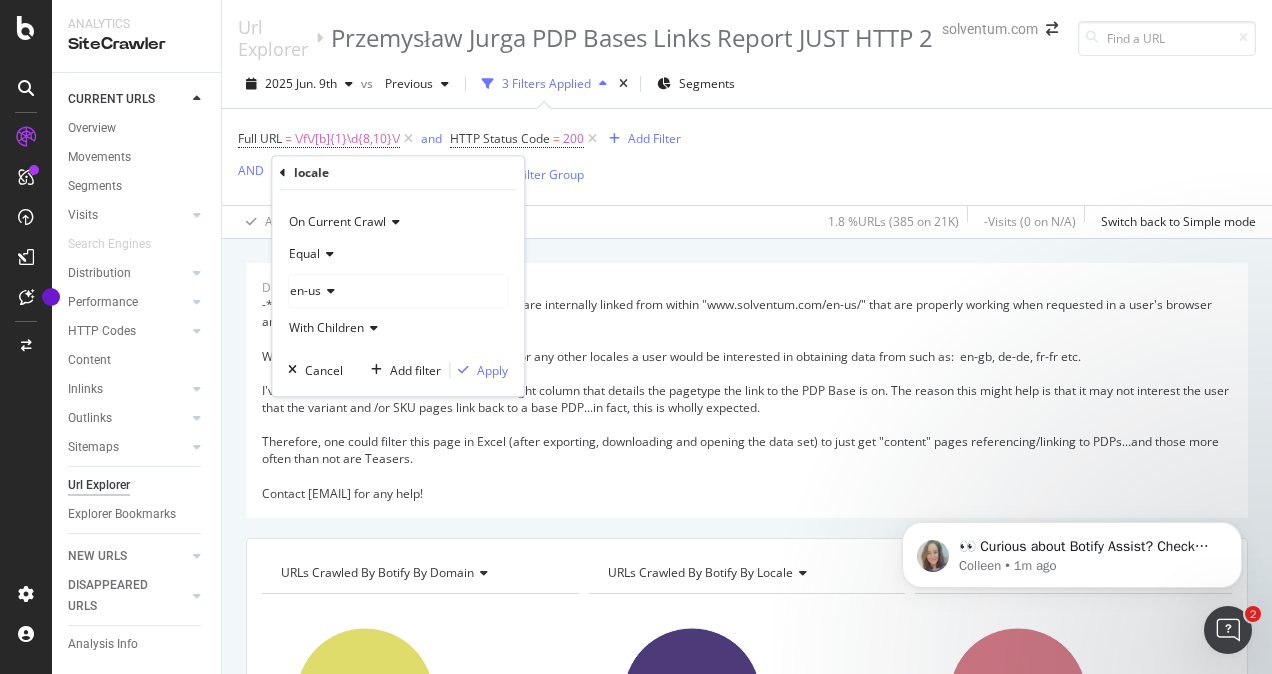 click on "en-us" at bounding box center [305, 290] 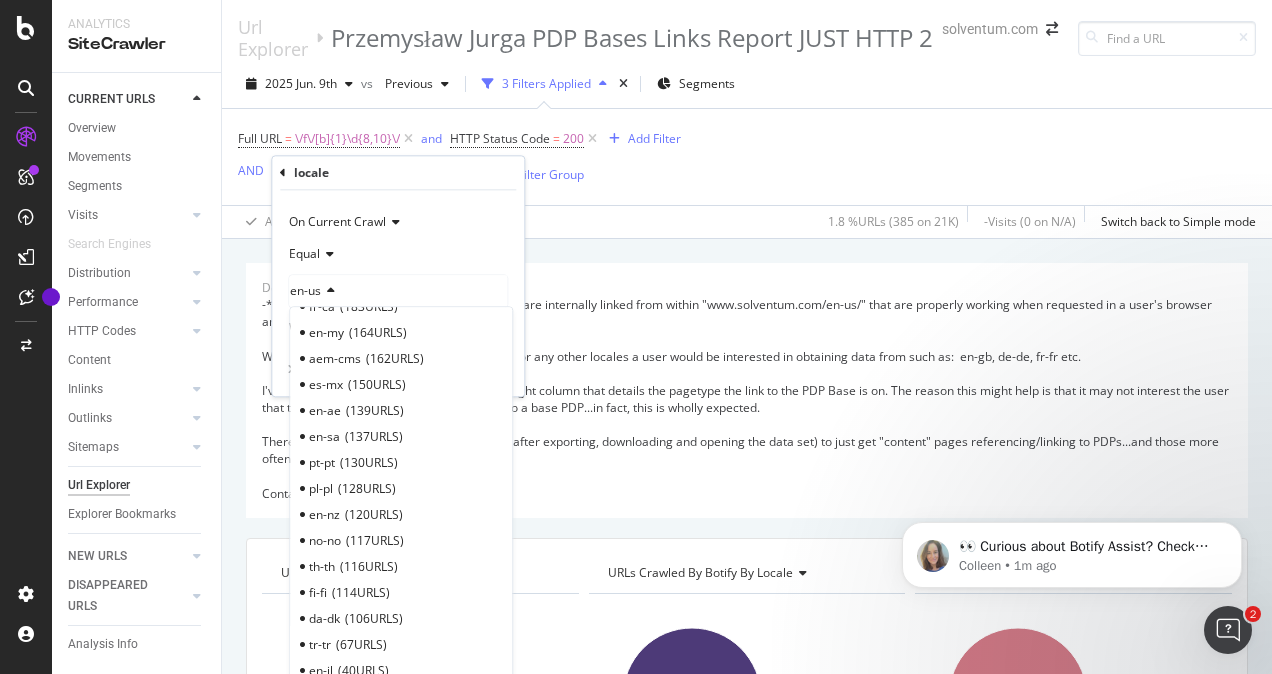 scroll, scrollTop: 717, scrollLeft: 0, axis: vertical 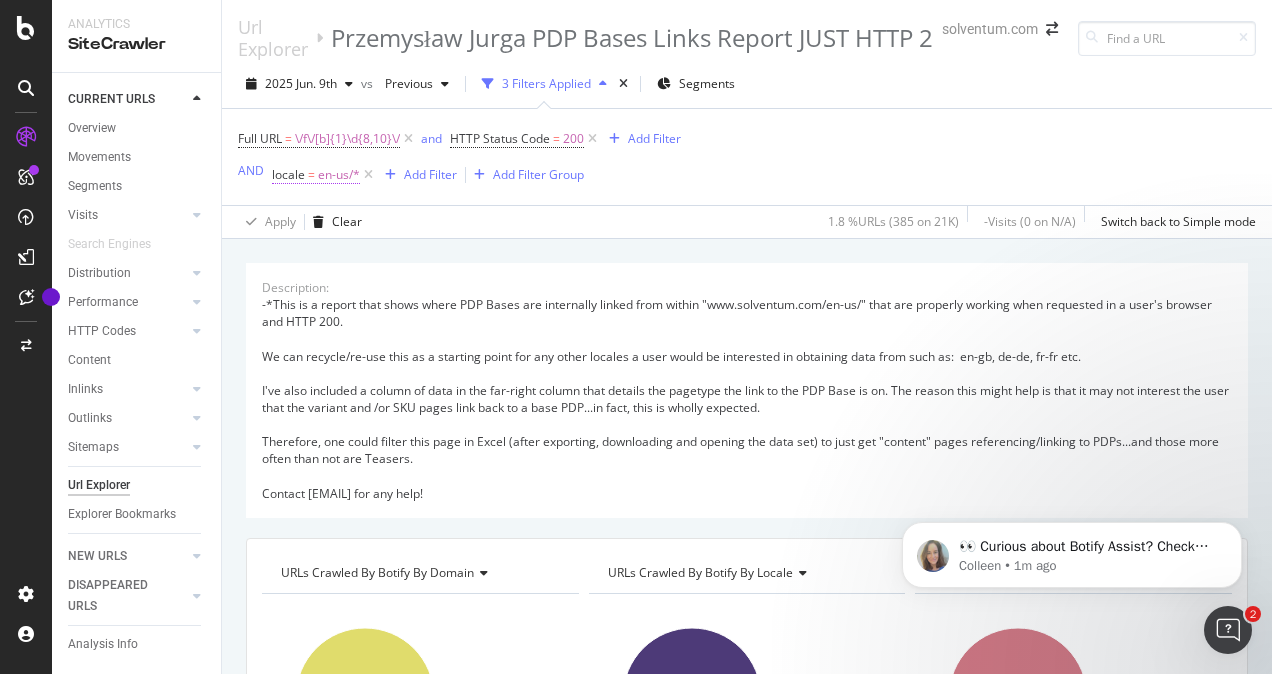 click on "en-us/*" at bounding box center [339, 175] 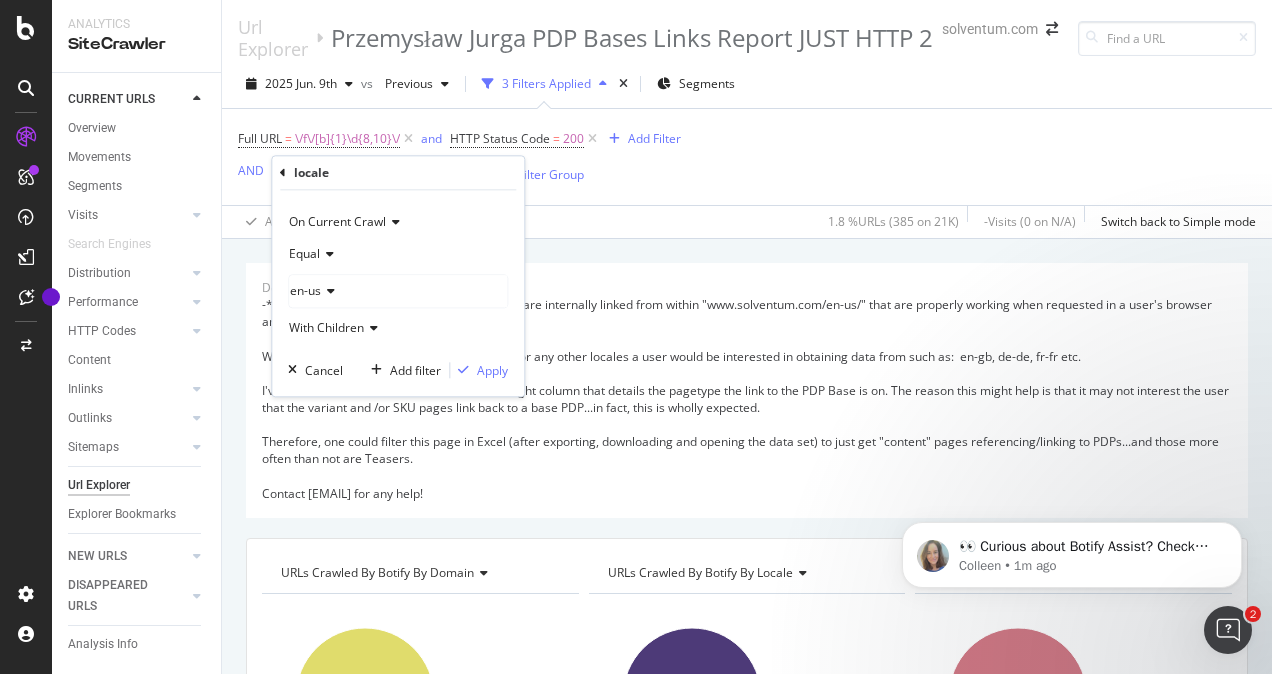 click at bounding box center (328, 291) 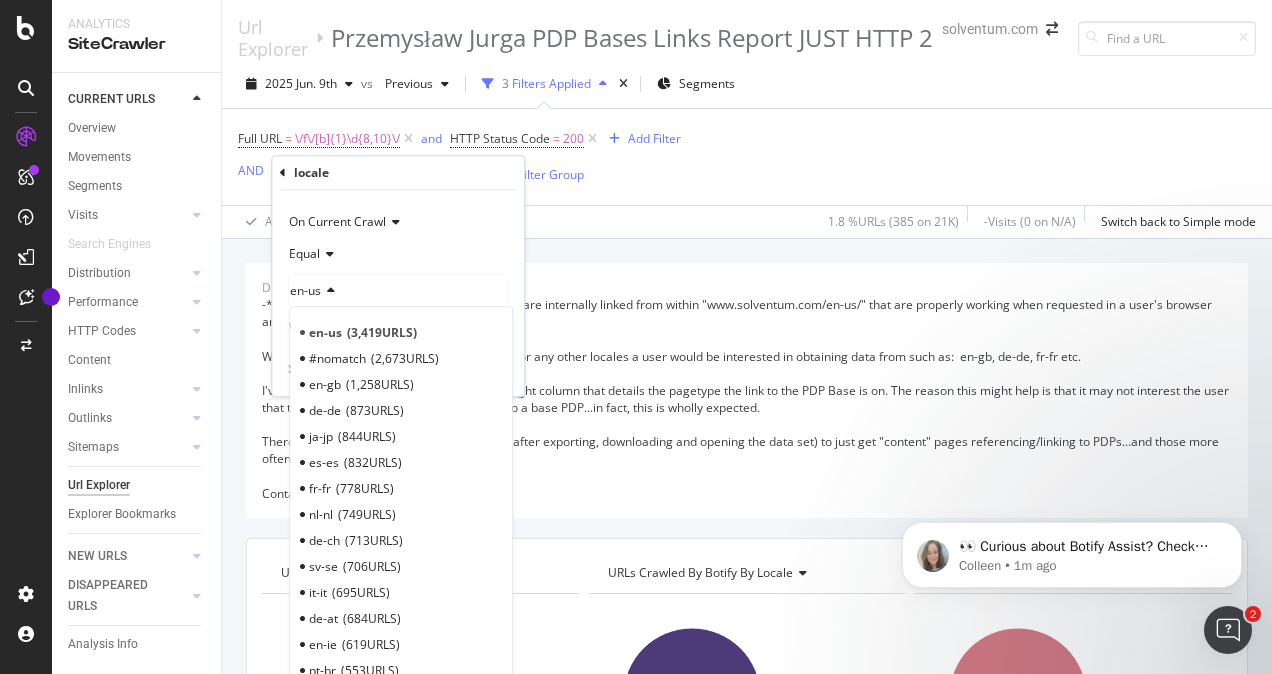 click on "en-us" at bounding box center (398, 291) 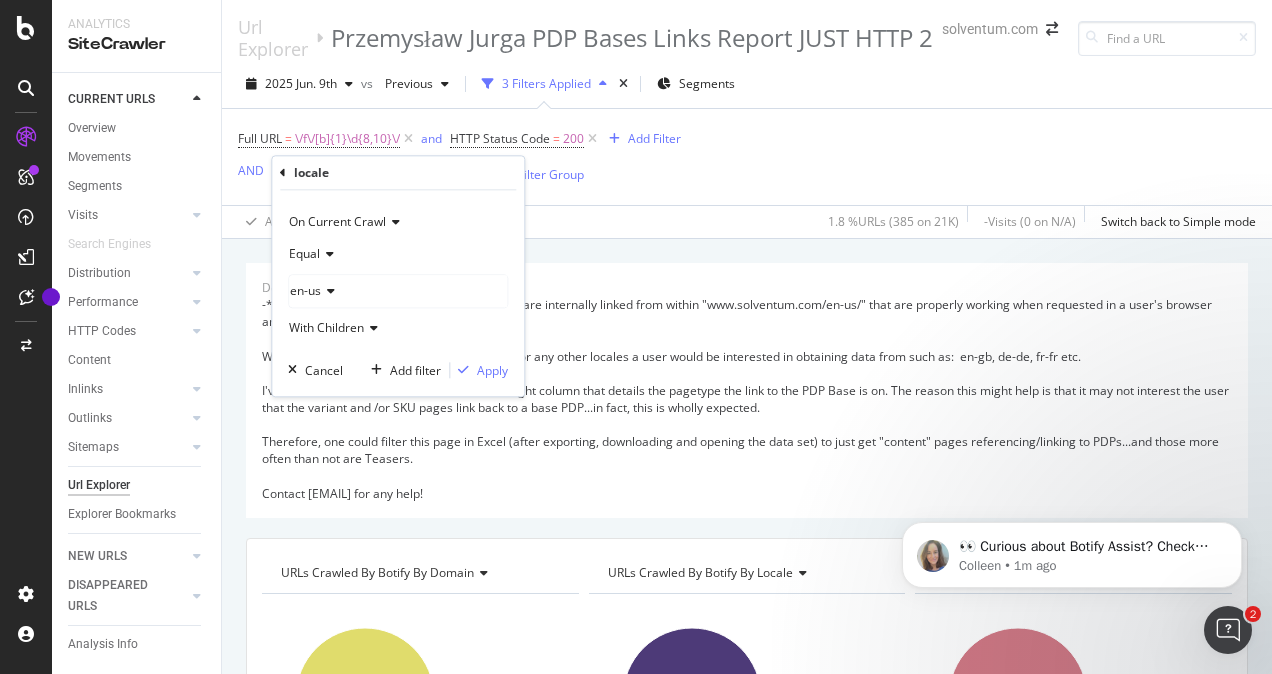 click on "en-us" at bounding box center (398, 291) 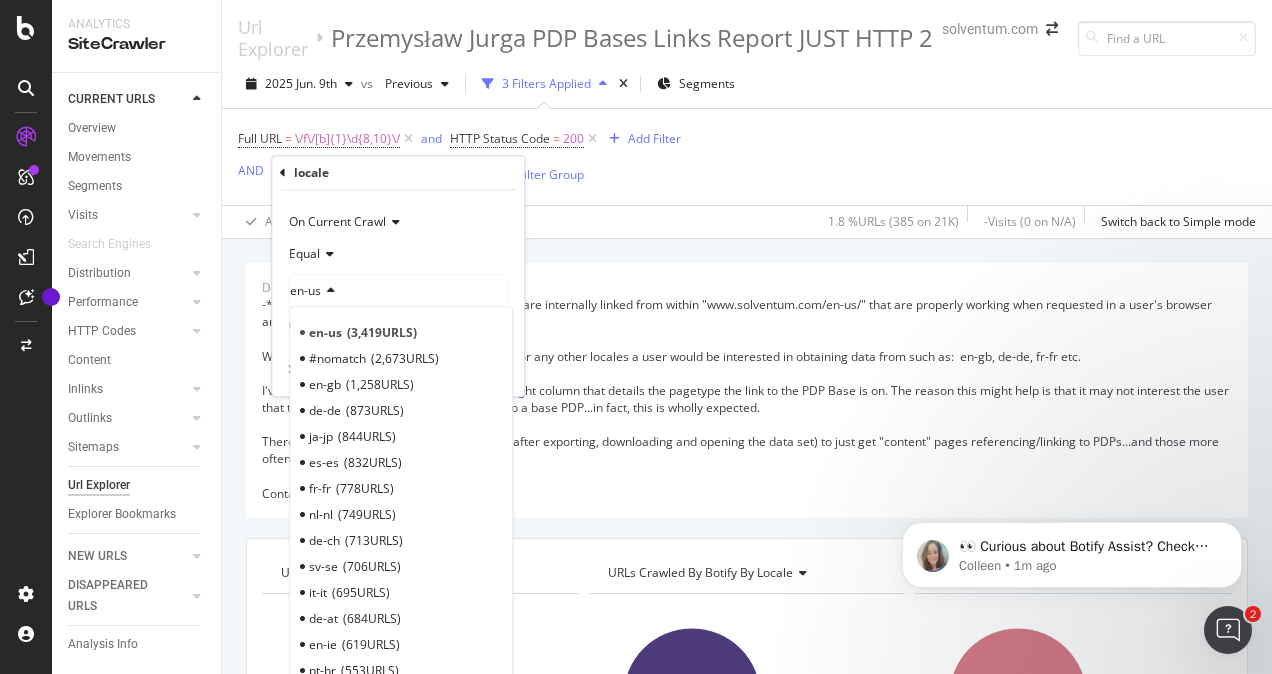 click on "en-us" at bounding box center [398, 291] 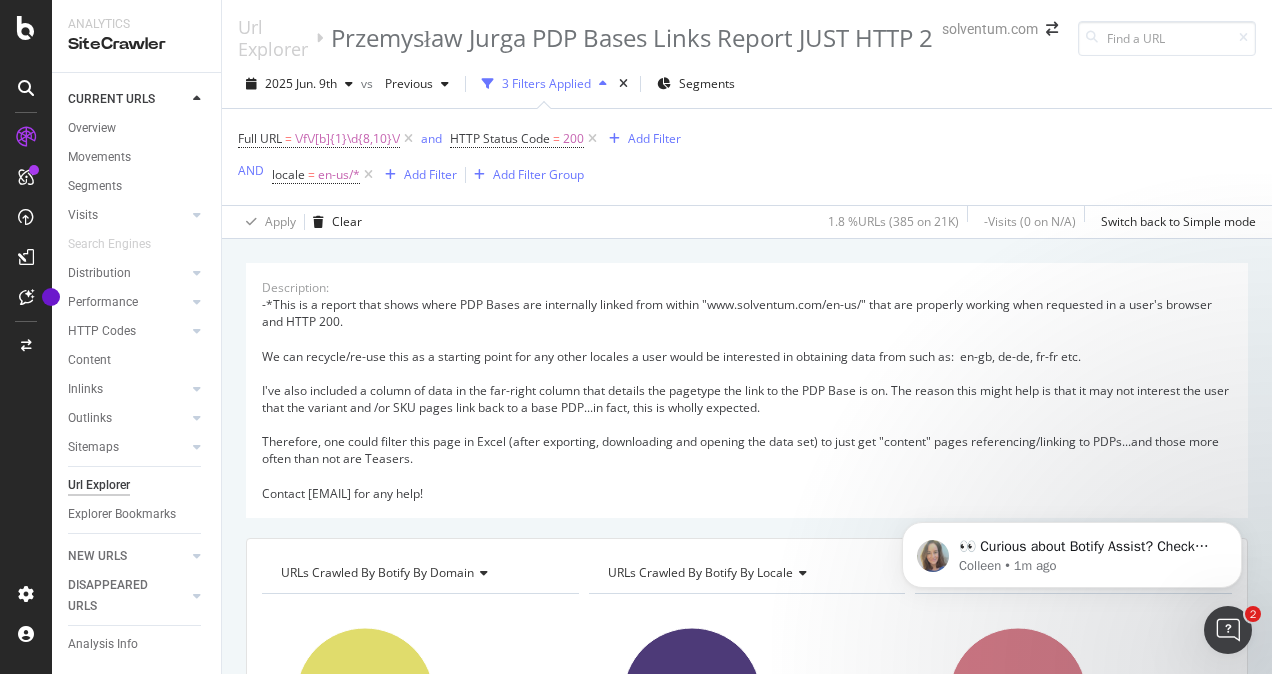 click on "Description: -*This is a report that shows where PDP Bases are internally linked from within "www.solventum.com/en-us/" that are properly working when requested in a user's browser and HTTP 200.
We can recycle/re-use this as a starting point for any other locales a user would be interested in obtaining data from such as:  en-gb, de-de, fr-fr etc.
I've also included a column of data in the far-right column that details the pagetype the link to the PDP Base is on. The reason this might help is that it may not interest the user that the variant and /or SKU pages link back to a base PDP...in fact, this is wholly expected.
Therefore, one could filter this page in Excel (after exporting, downloading and opening the data set) to just get "content" pages referencing/linking to PDPs...and those more often than not are Teasers.
Contact [EMAIL] for any help!
URLs Crawled By Botify By domain
Chart (by Value) Table Expand Export as CSV ×" at bounding box center [747, 263] 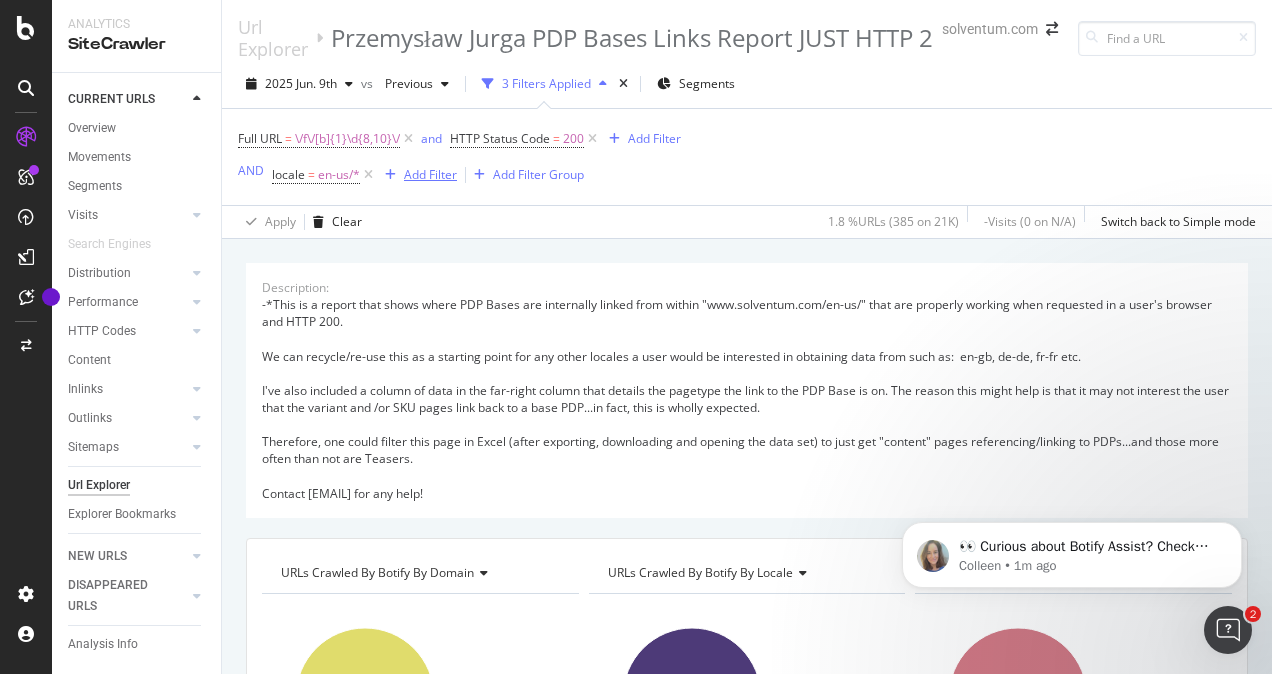 click on "Add Filter" at bounding box center [430, 174] 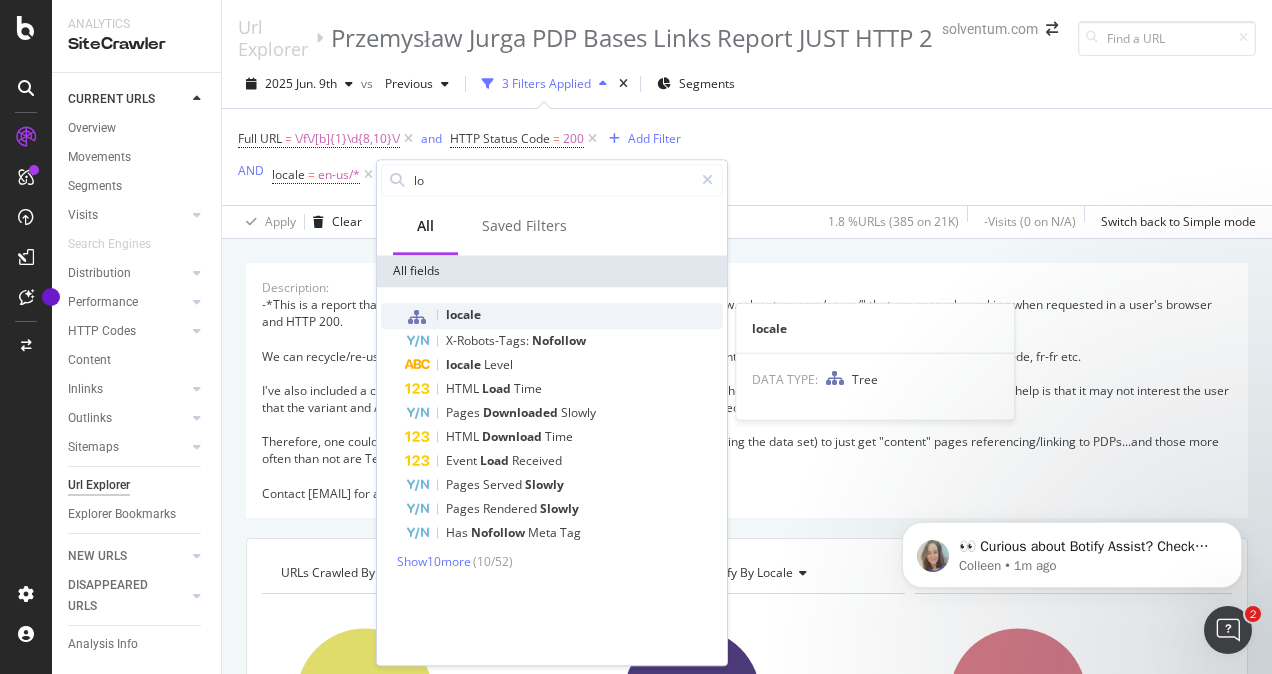 type on "lo" 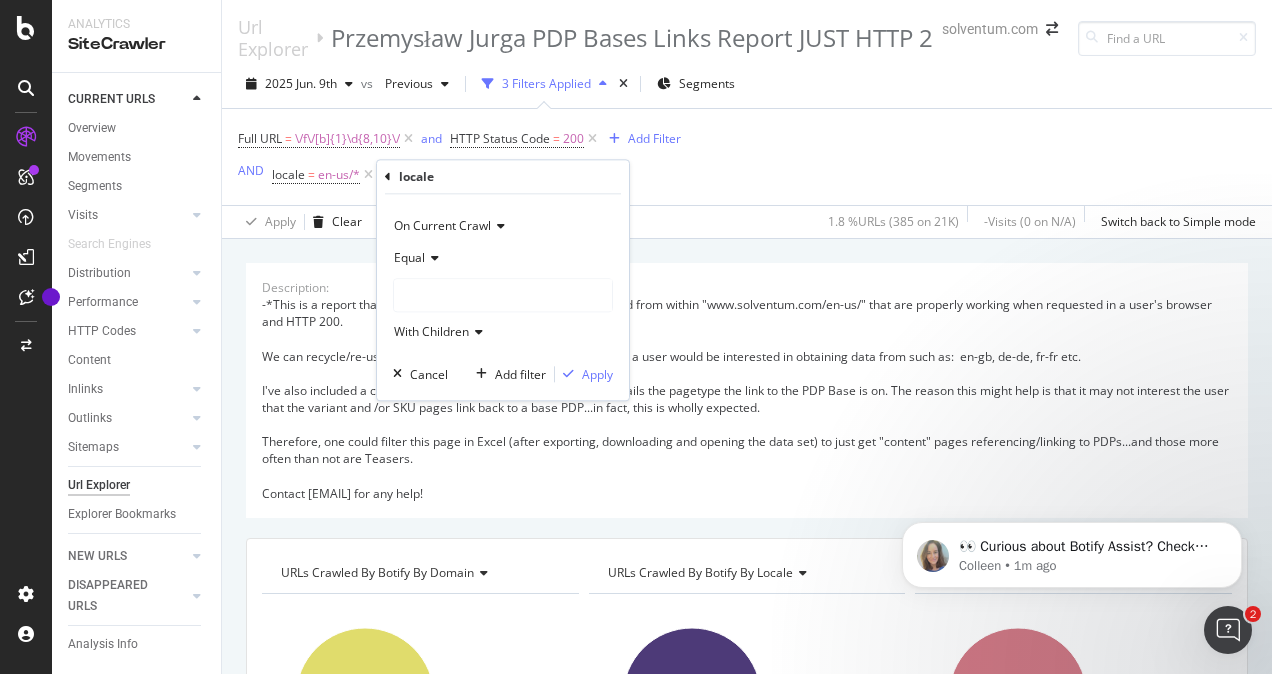 click at bounding box center (503, 295) 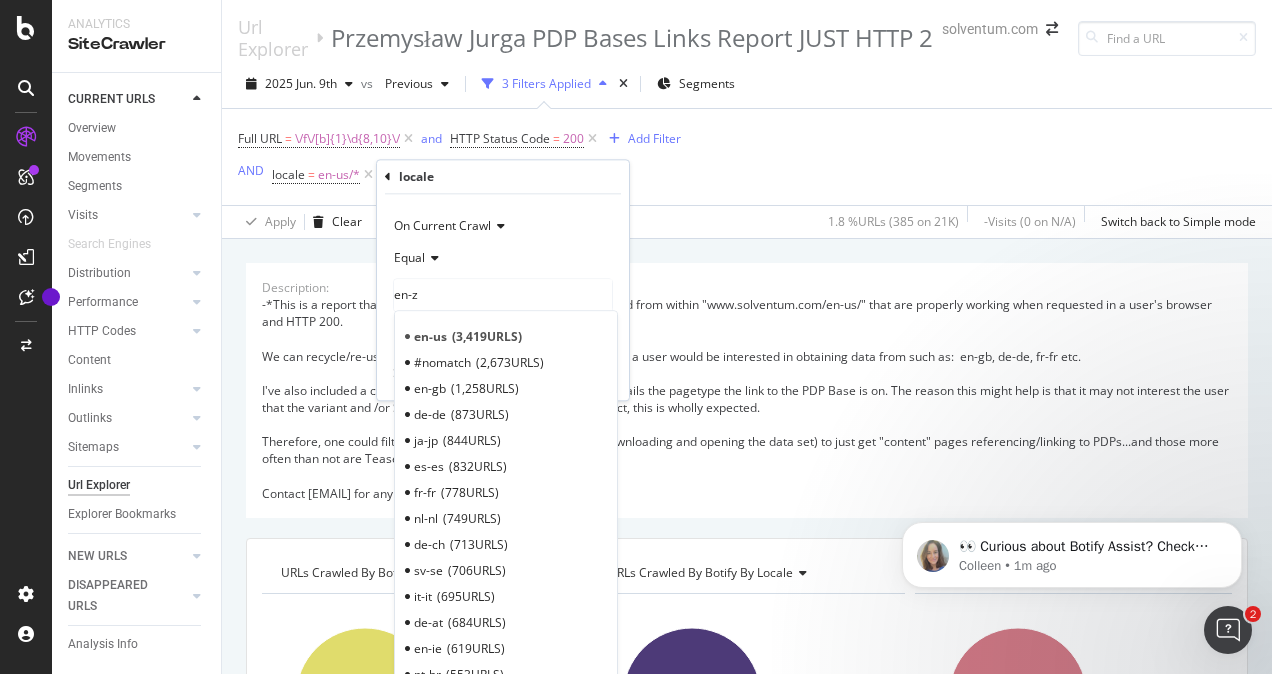 type on "en-za" 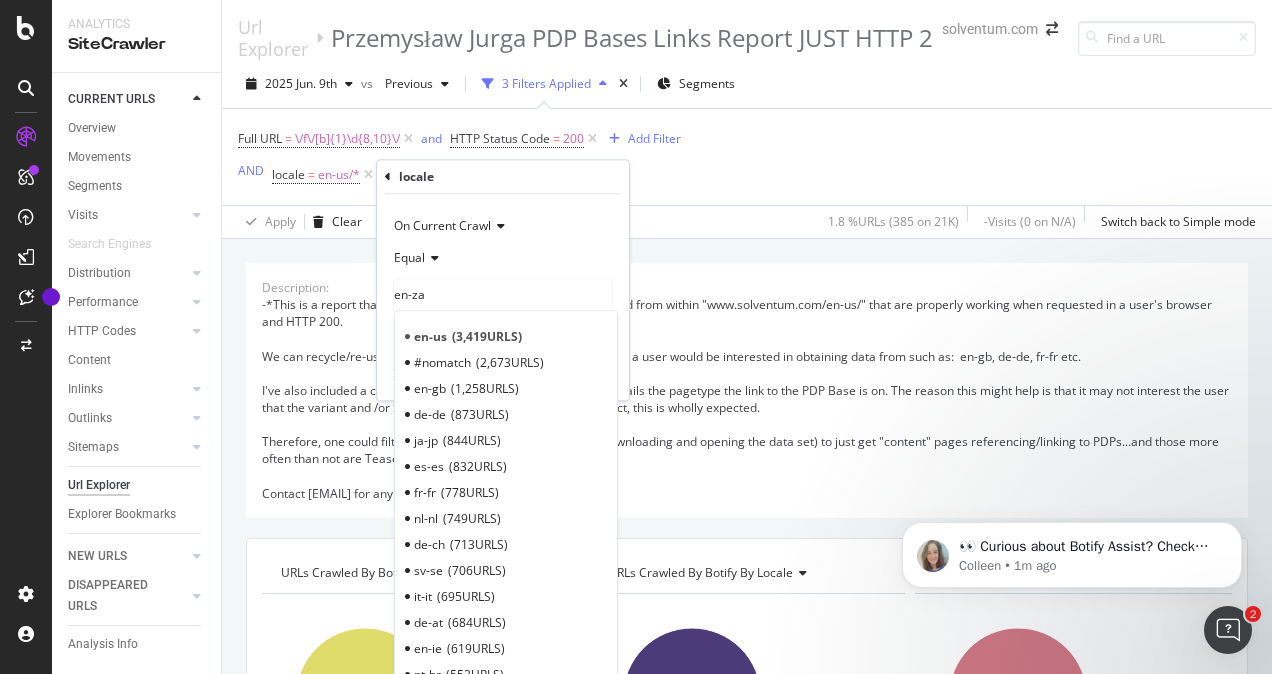 type 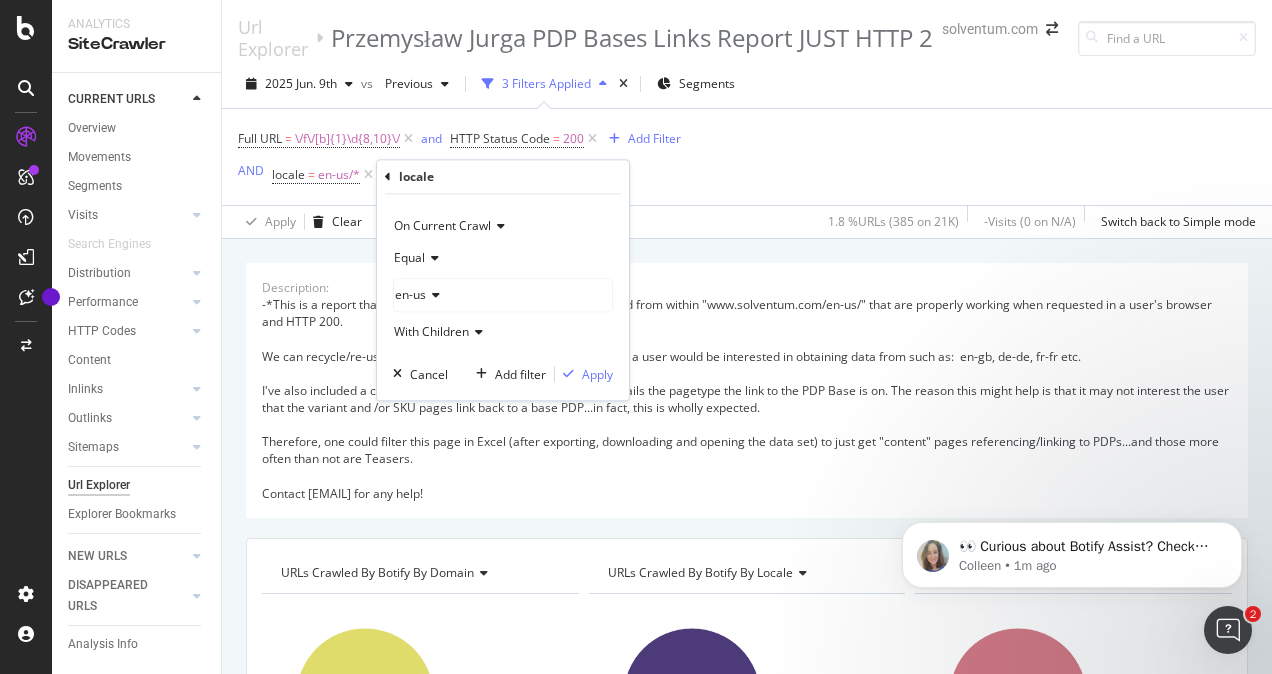 click at bounding box center [433, 295] 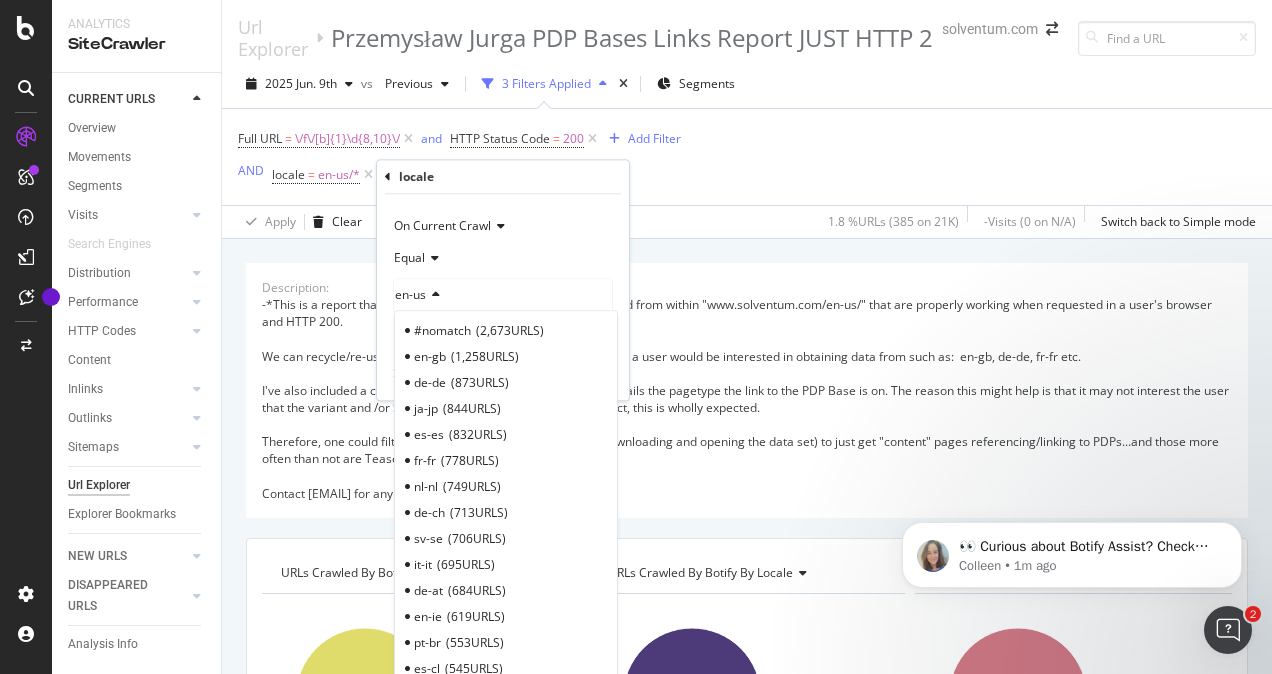 scroll, scrollTop: 0, scrollLeft: 0, axis: both 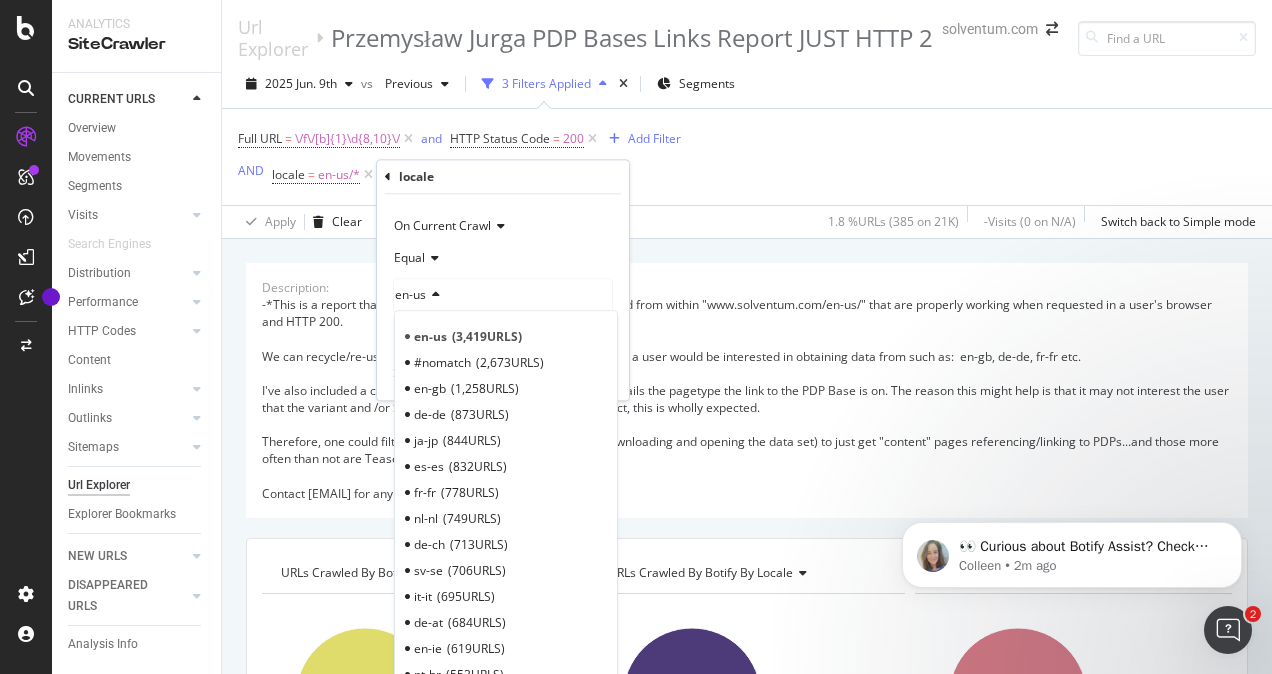 click on "2025 Jun. 9th vs Previous 3 Filters Applied Segments Full URL   =     \/f\/[b]{1}\d{8,10}\/ and HTTP Status Code   =     200 Add Filter AND locale   =     en-us/* Add Filter Add Filter Group Apply Clear 1.8 %  URLs ( 385 on 21K ) -  Visits ( 0 on N/A ) Switch back to Simple mode" at bounding box center (747, 149) 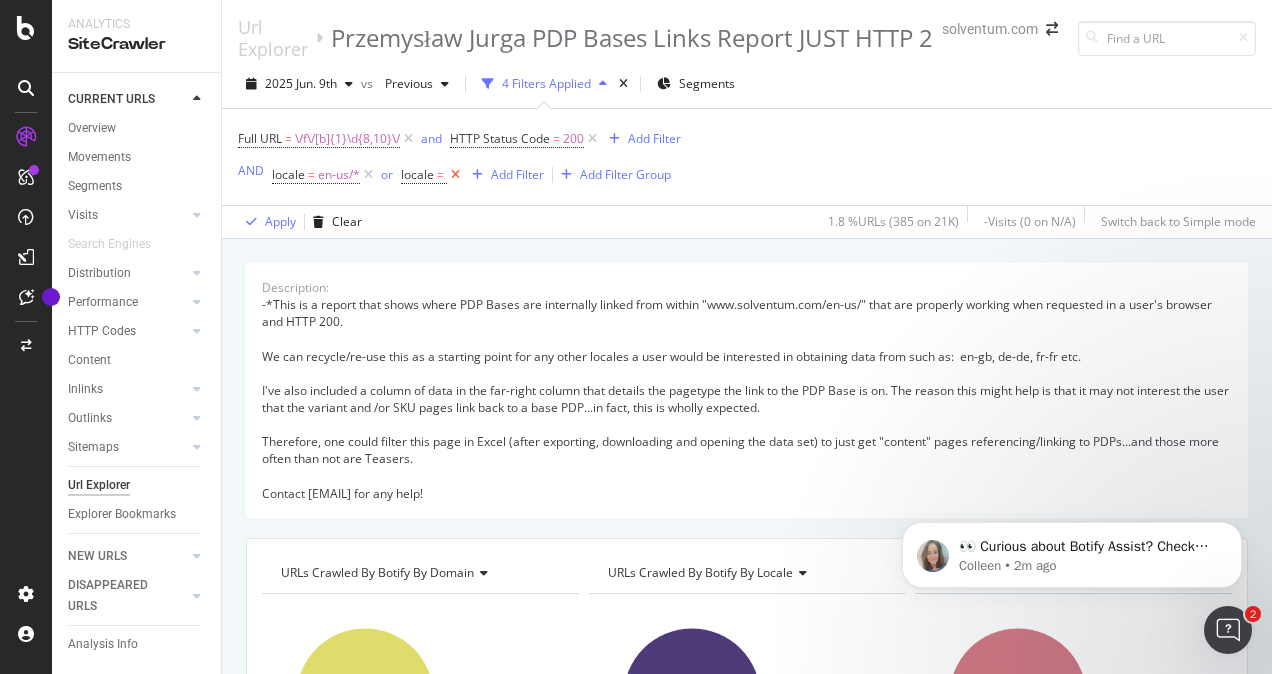 click at bounding box center [455, 175] 